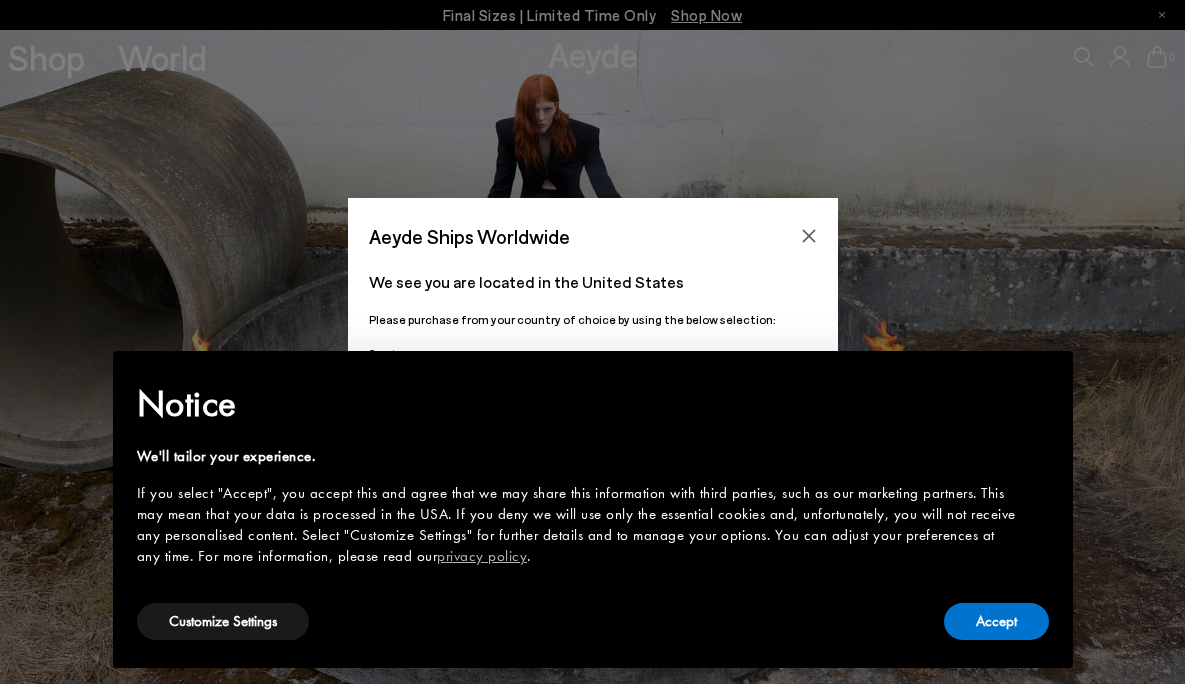 scroll, scrollTop: 0, scrollLeft: 0, axis: both 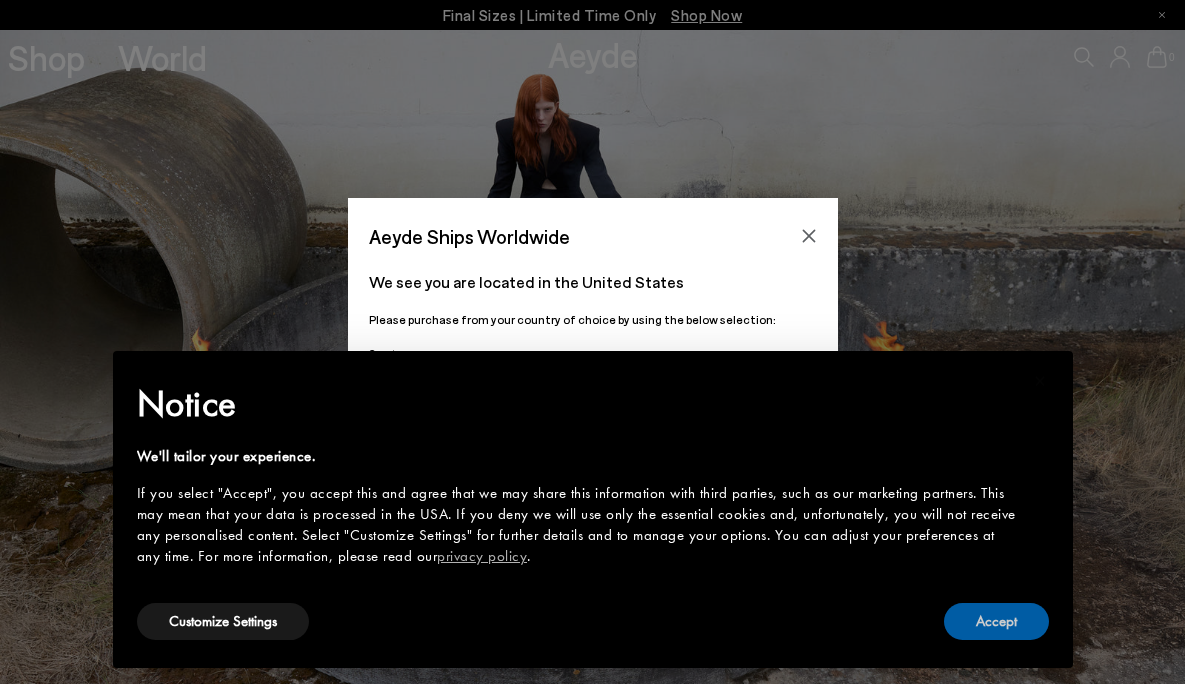 click on "Accept" at bounding box center [996, 621] 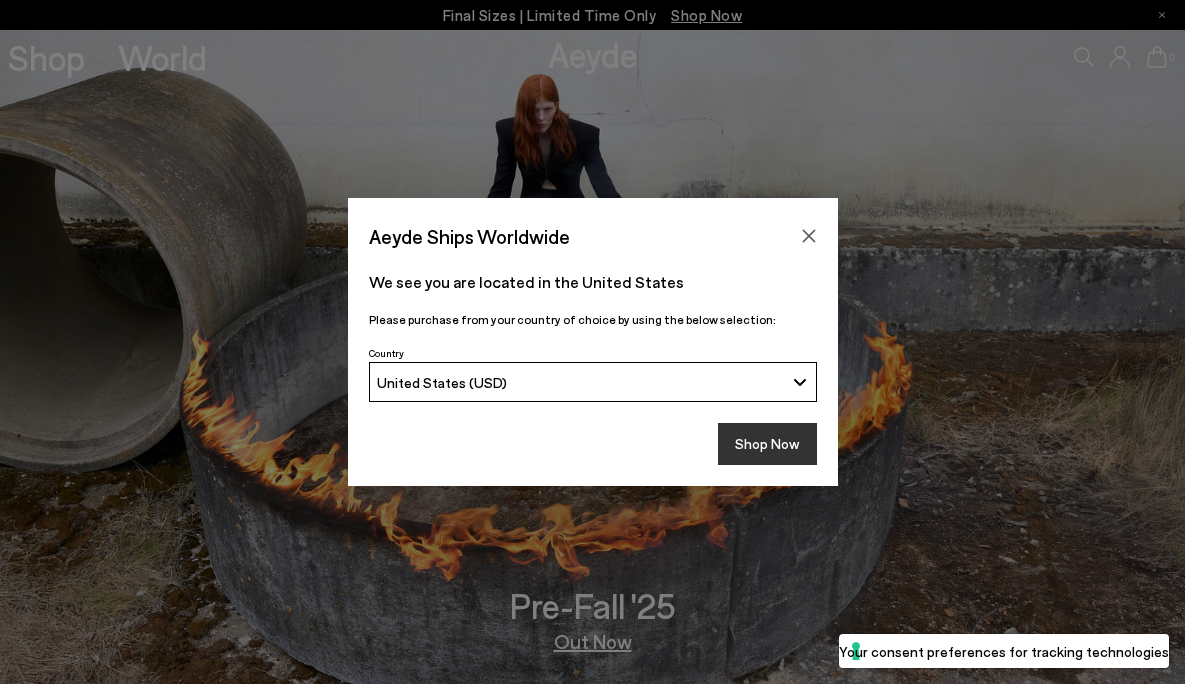 click on "Shop Now" at bounding box center [767, 444] 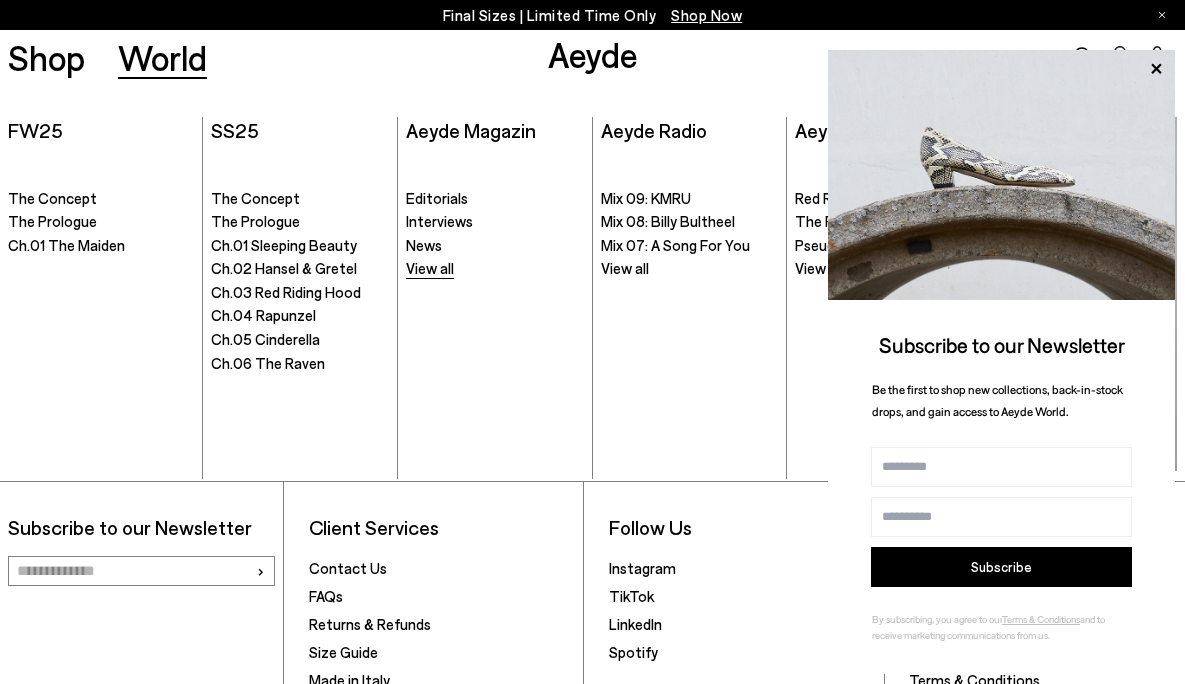scroll, scrollTop: 2738, scrollLeft: 0, axis: vertical 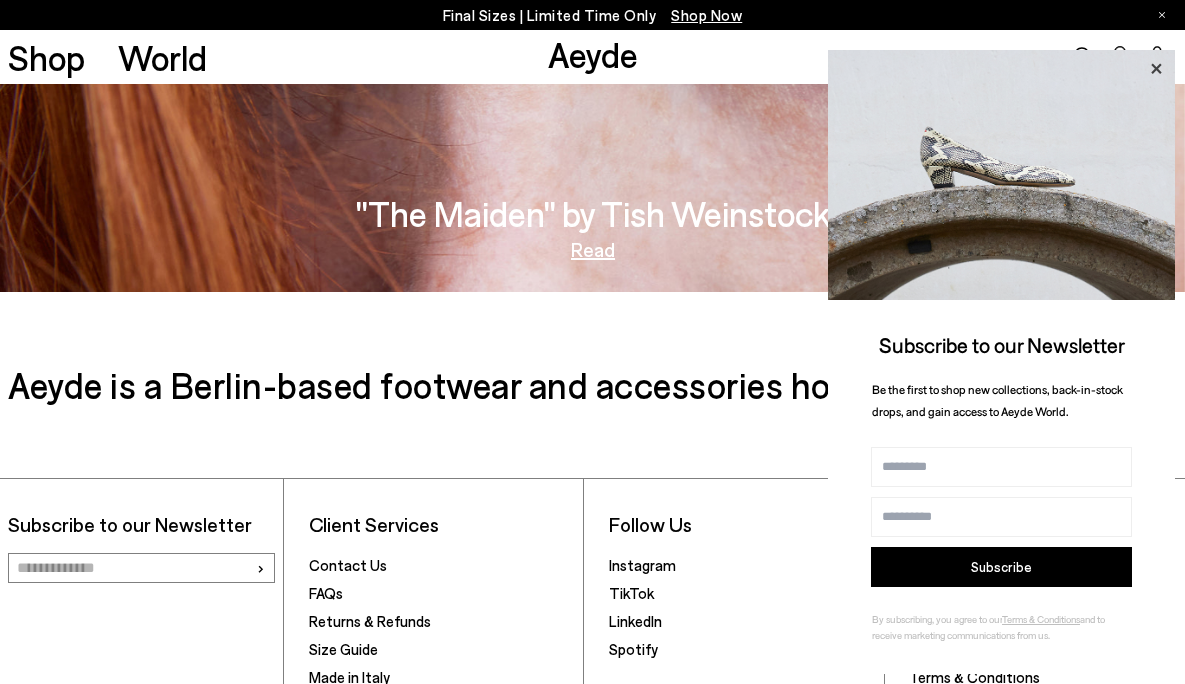 click 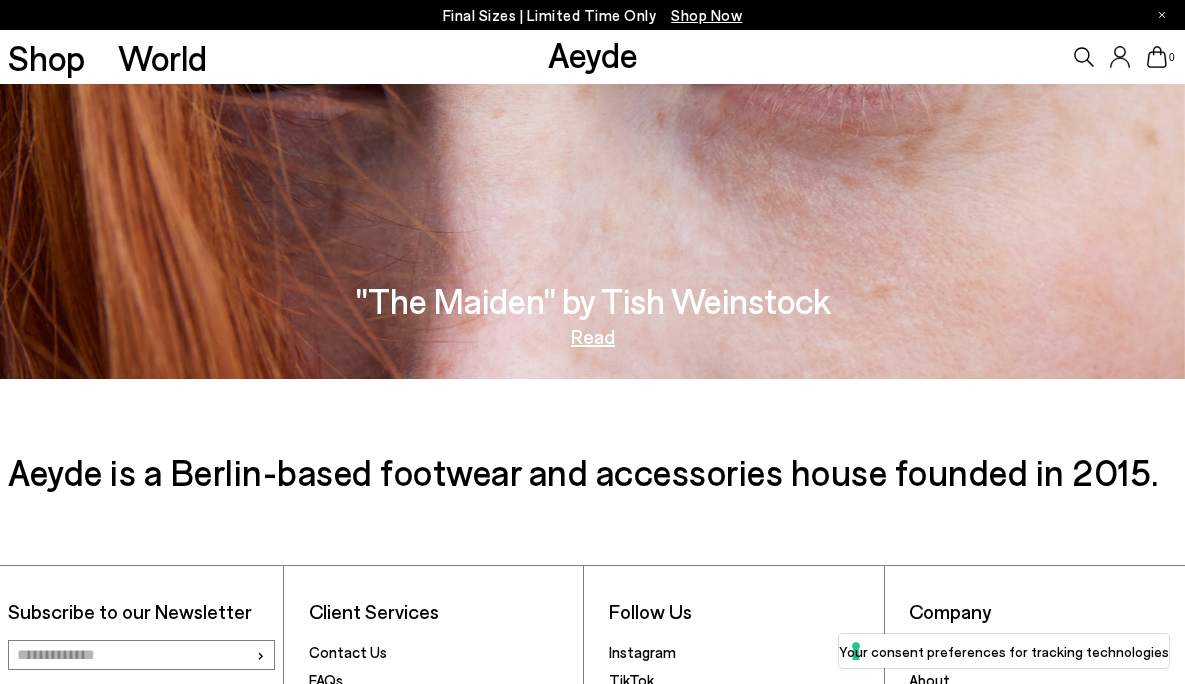 scroll, scrollTop: 2581, scrollLeft: 0, axis: vertical 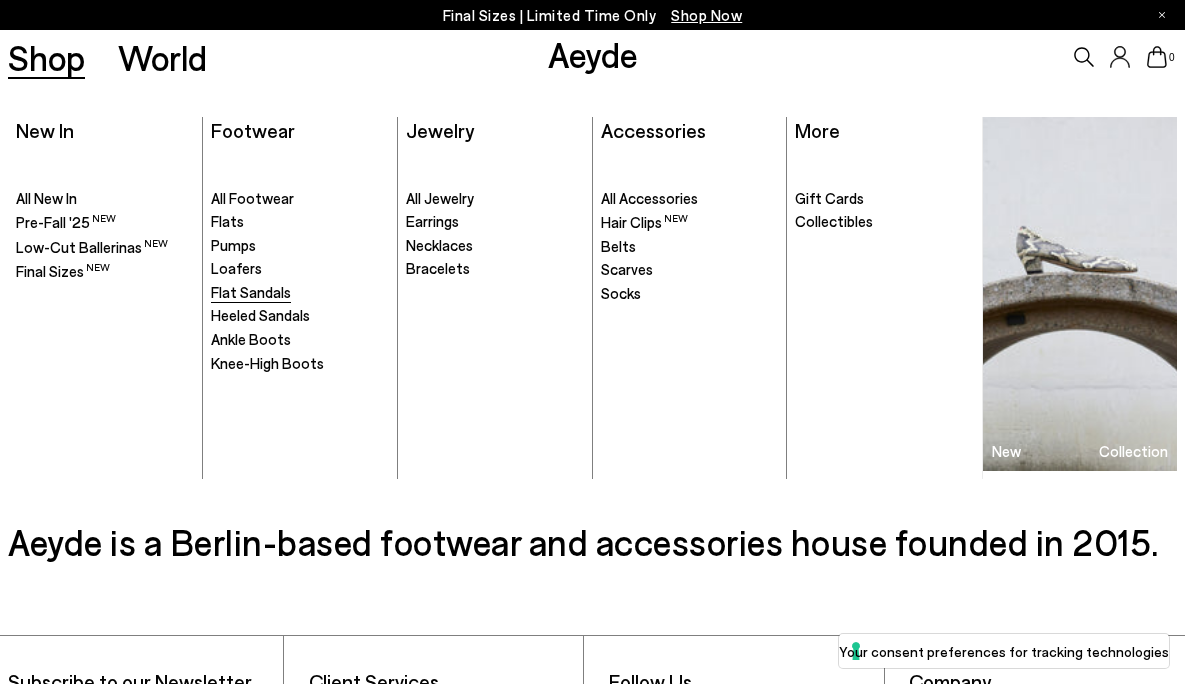 click on "Flat Sandals" at bounding box center (251, 292) 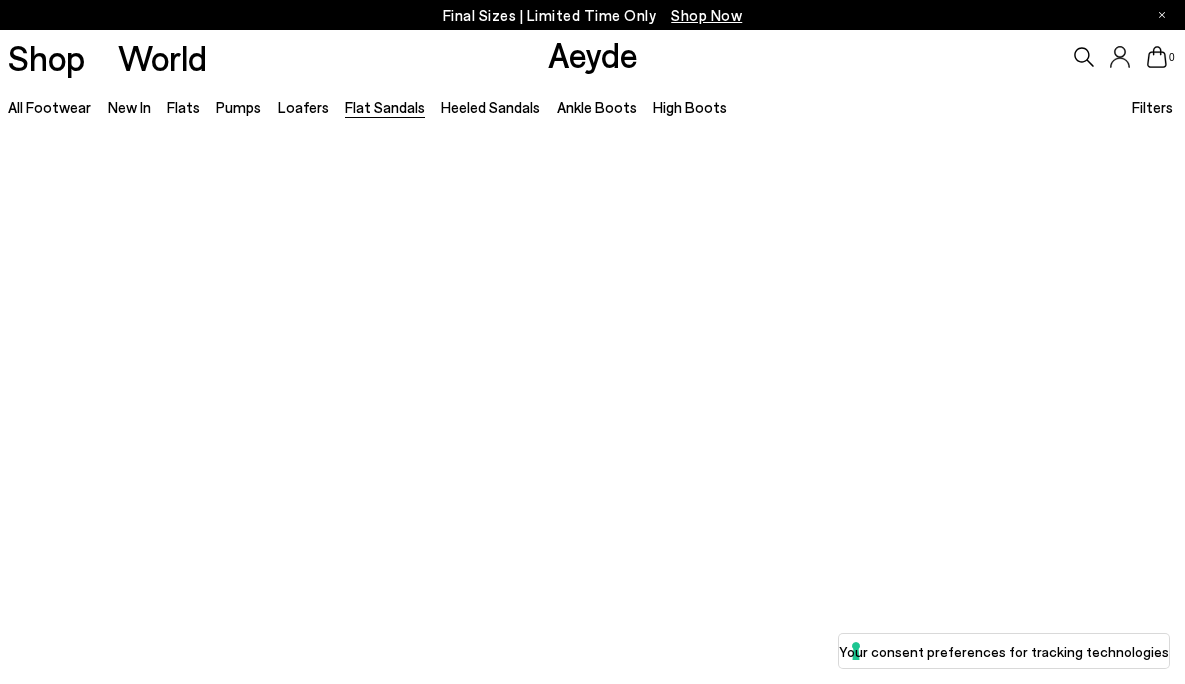 scroll, scrollTop: 0, scrollLeft: 0, axis: both 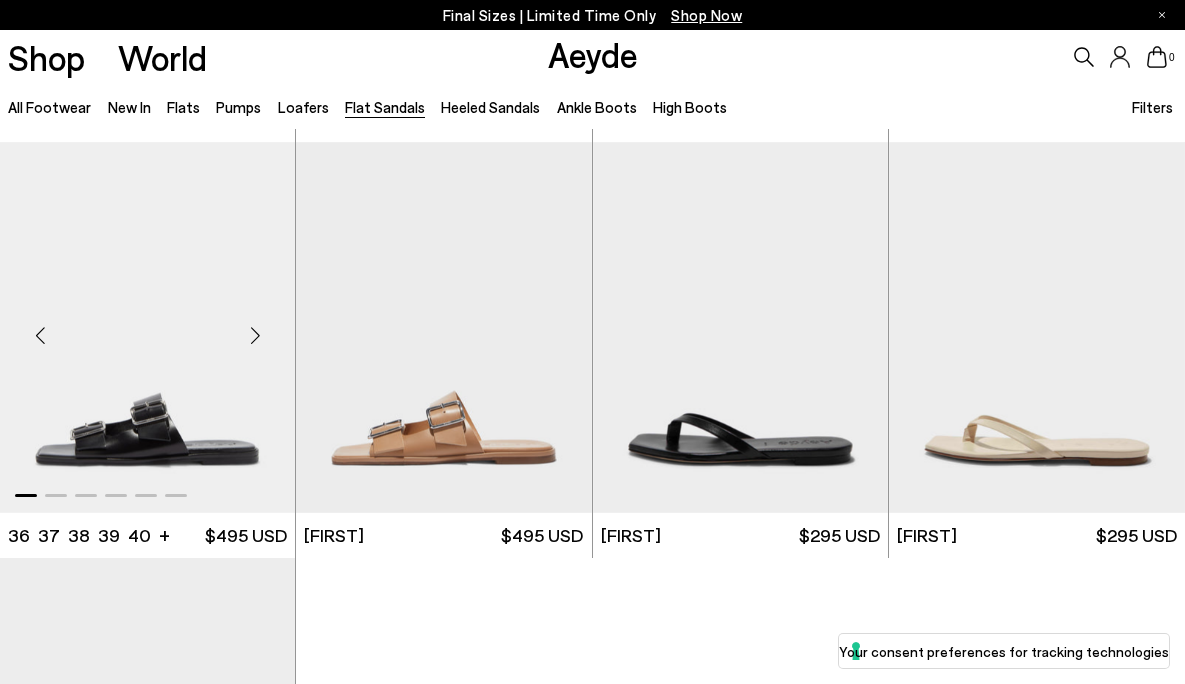click at bounding box center (147, 327) 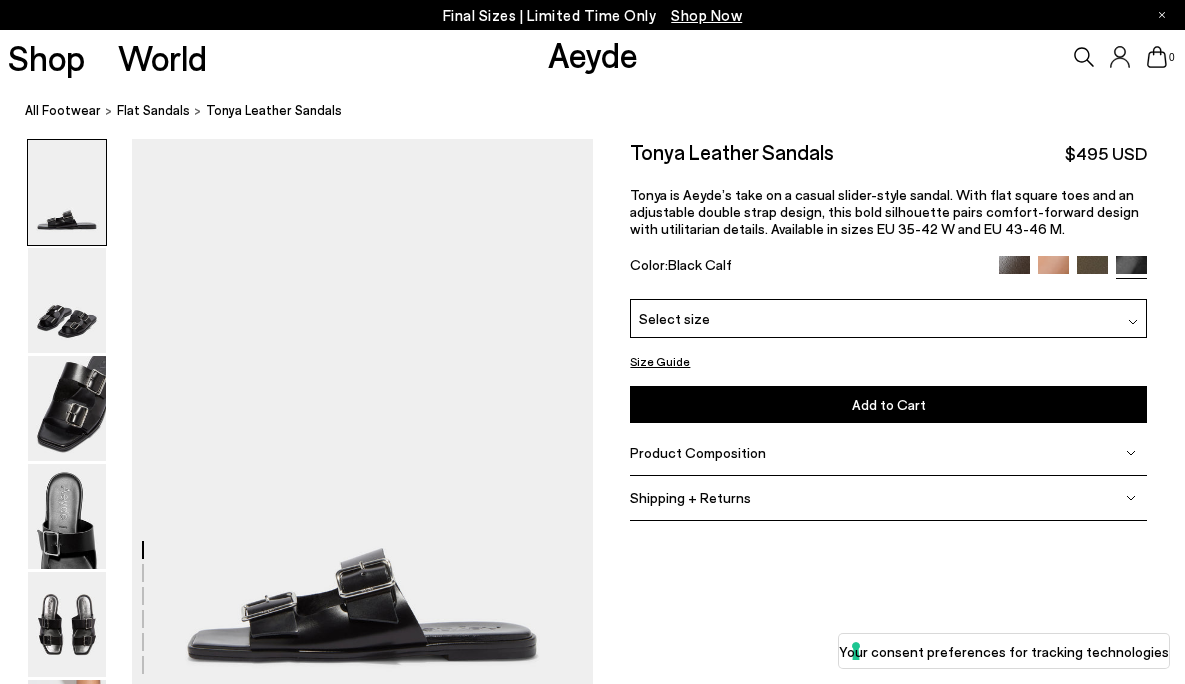scroll, scrollTop: 0, scrollLeft: 0, axis: both 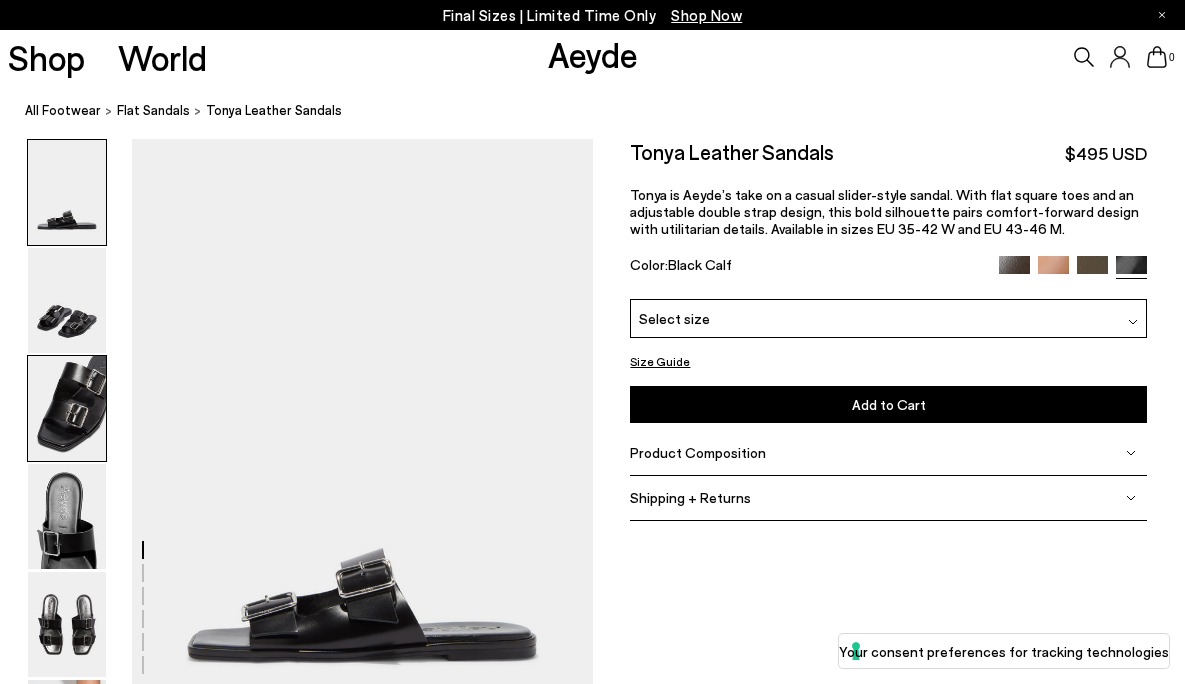 click at bounding box center (67, 408) 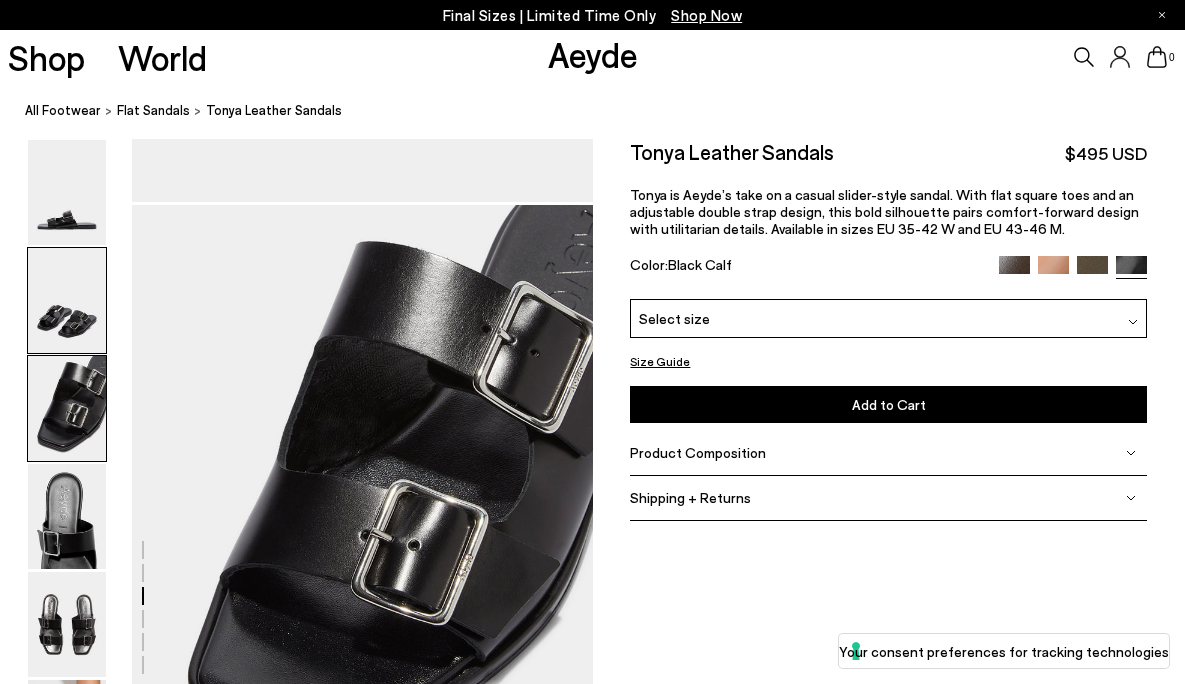 scroll, scrollTop: 1236, scrollLeft: 0, axis: vertical 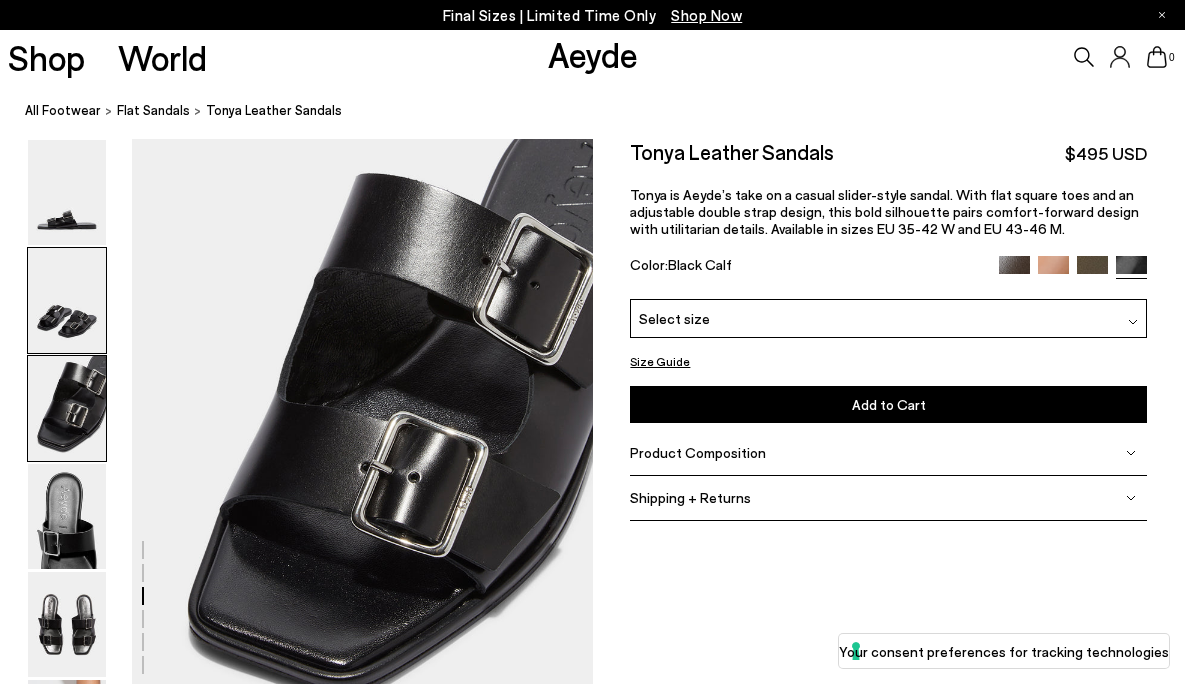 click at bounding box center (67, 300) 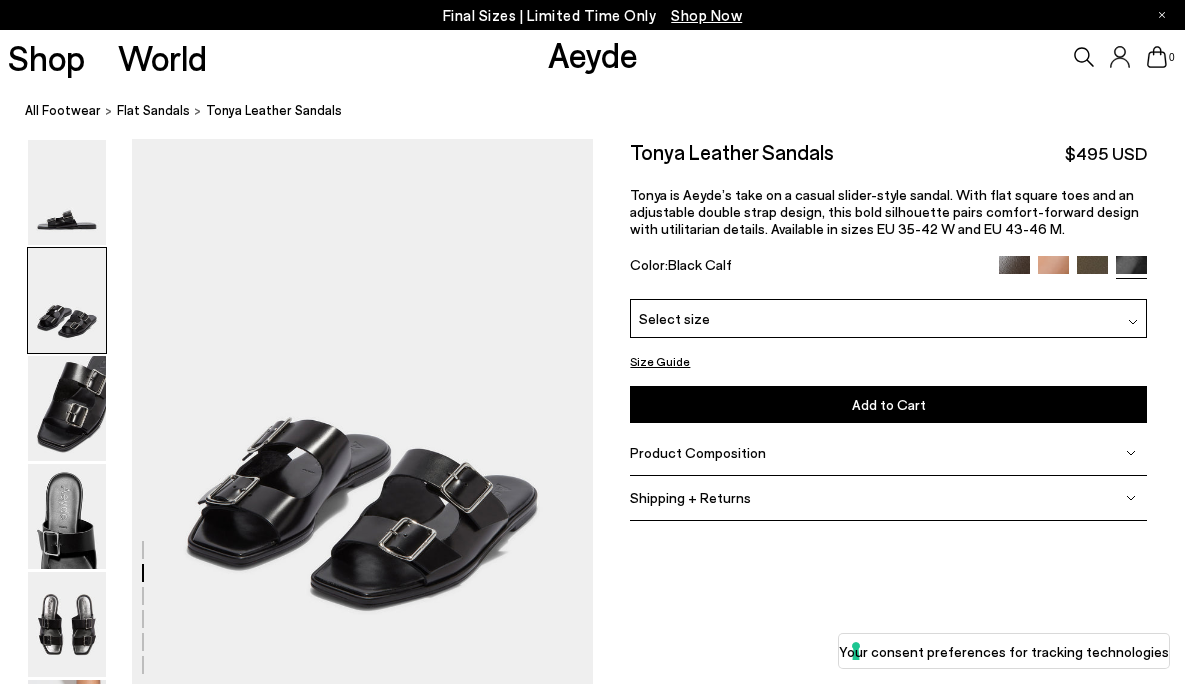 scroll, scrollTop: 619, scrollLeft: 0, axis: vertical 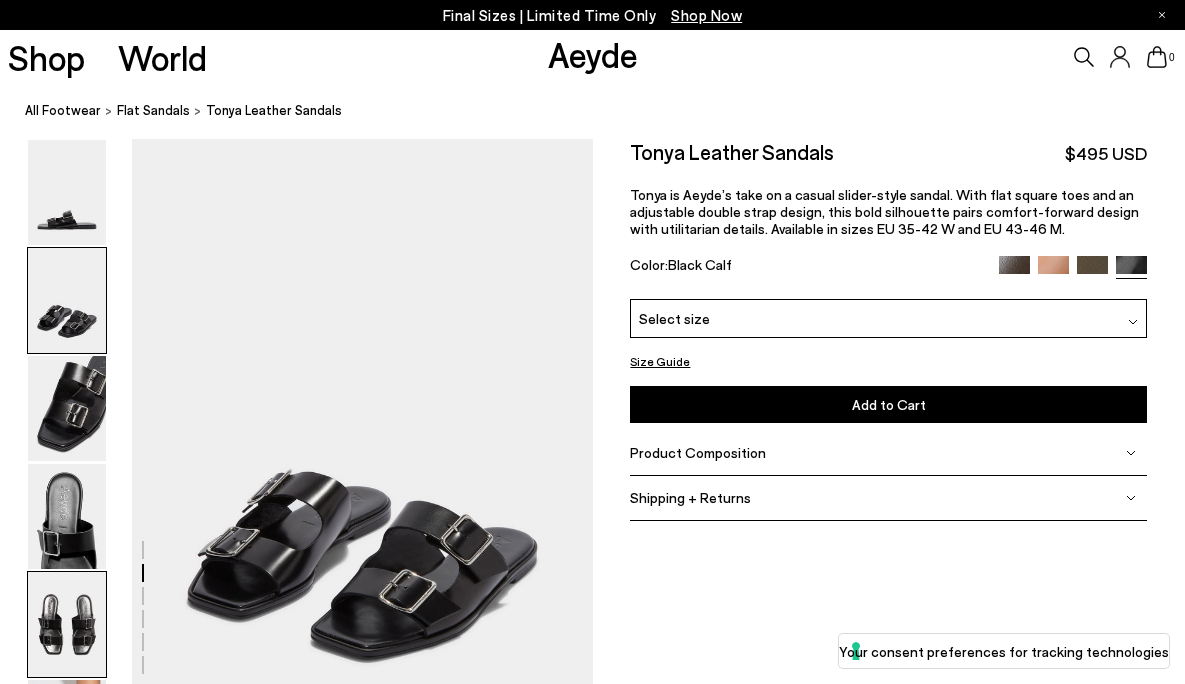 click at bounding box center (67, 624) 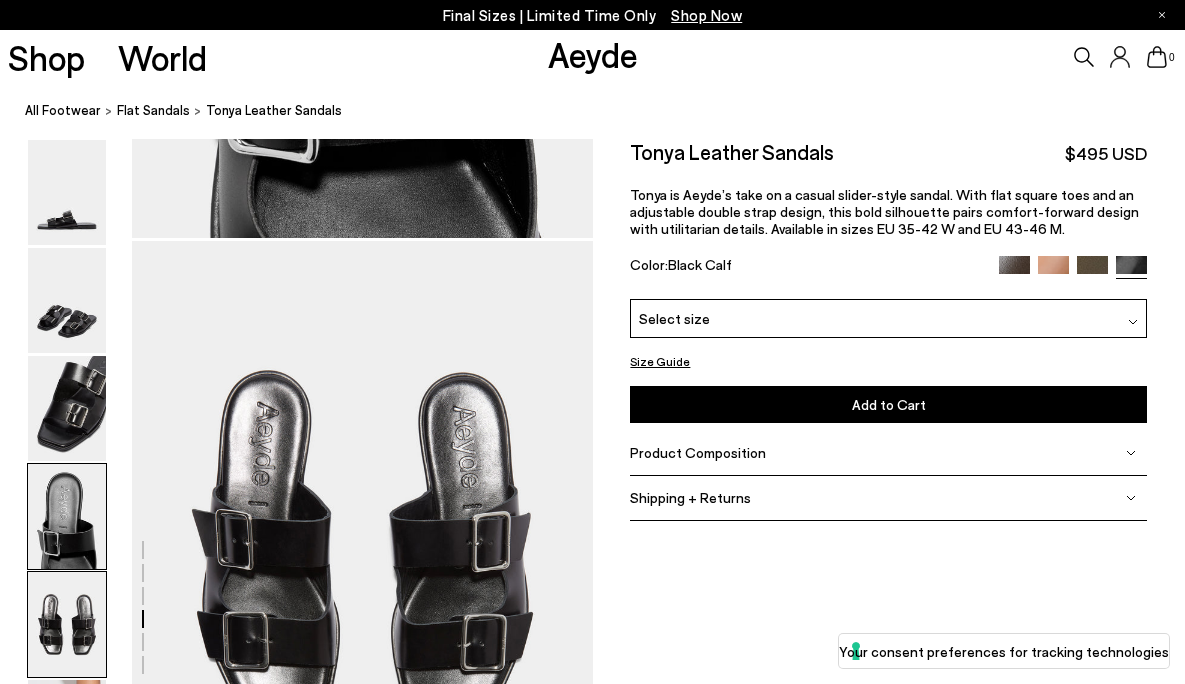 scroll, scrollTop: 2470, scrollLeft: 0, axis: vertical 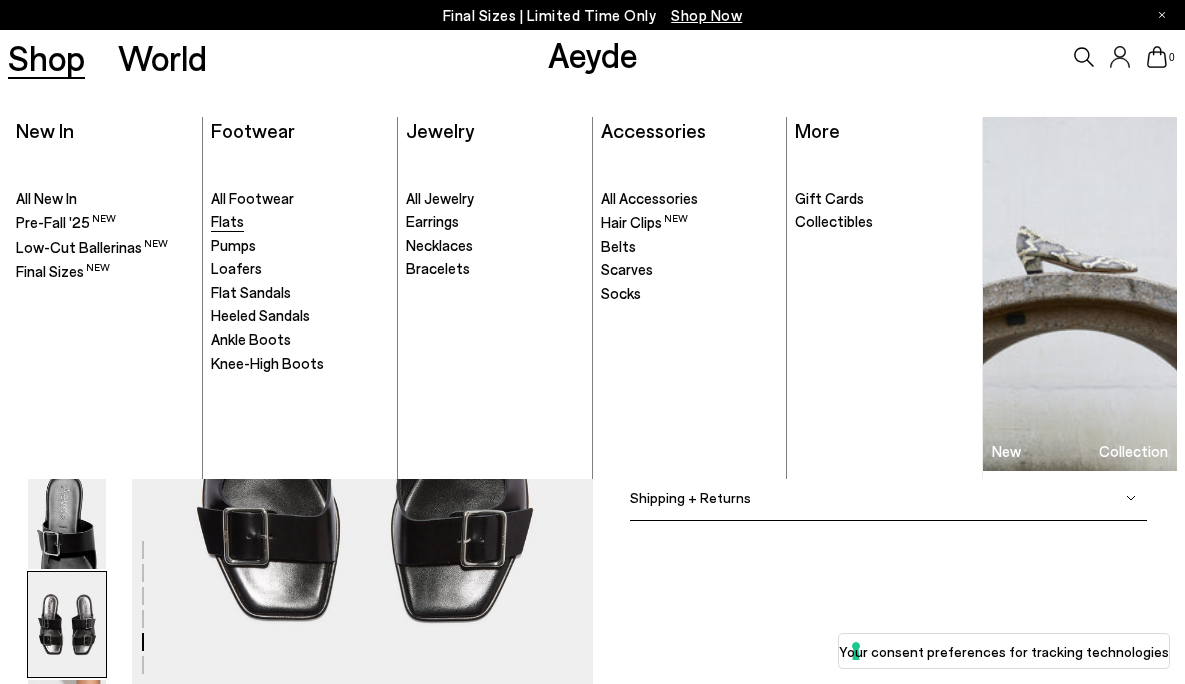 click on "Flats" at bounding box center (227, 221) 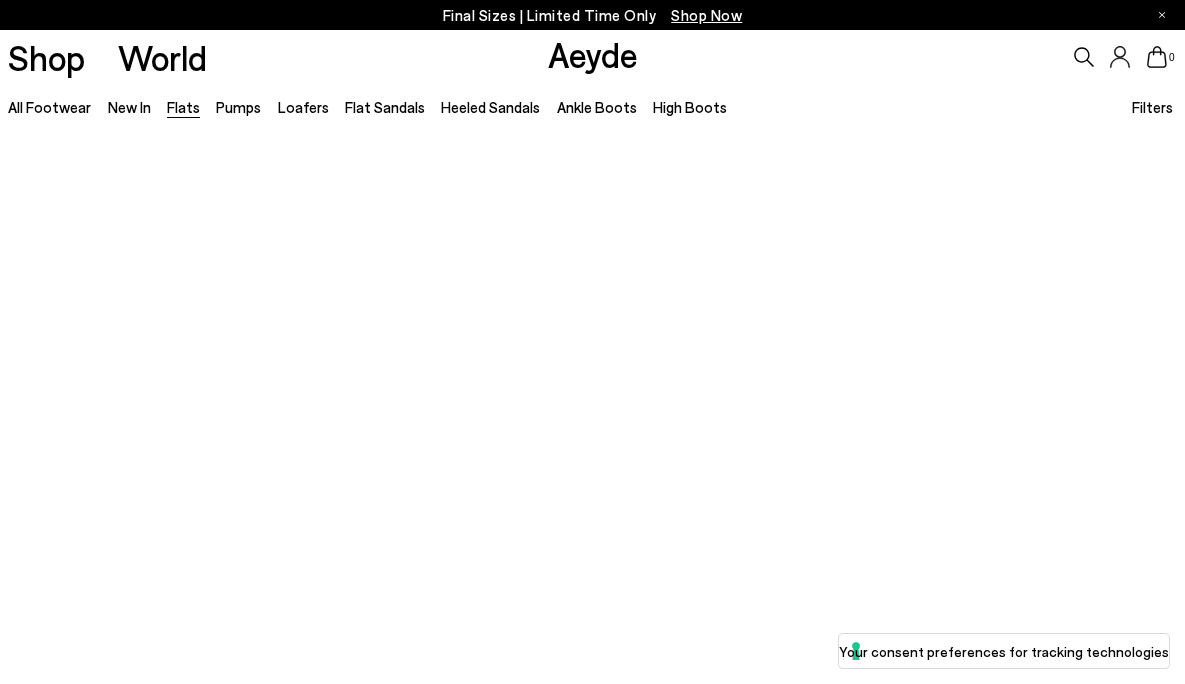 scroll, scrollTop: 0, scrollLeft: 0, axis: both 